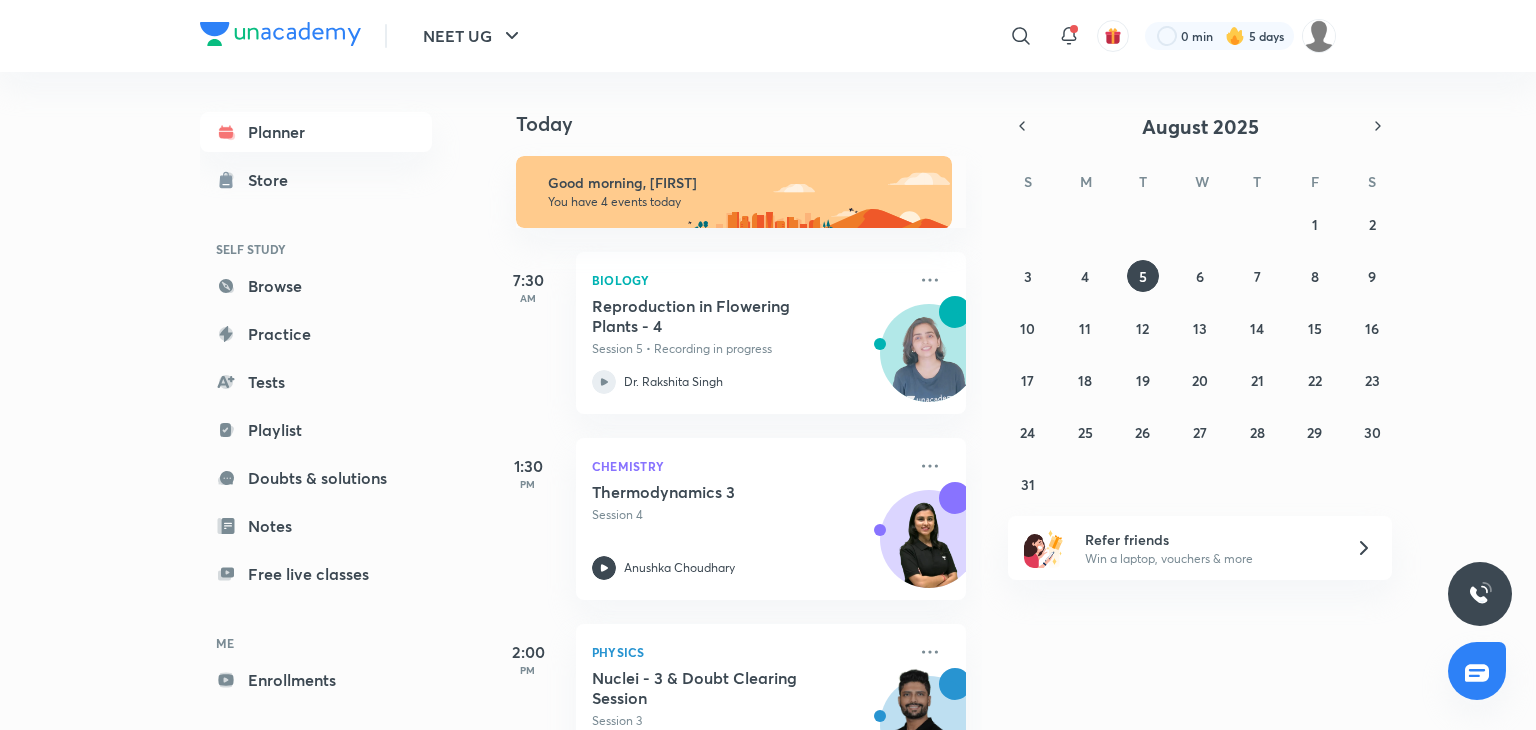 scroll, scrollTop: 0, scrollLeft: 0, axis: both 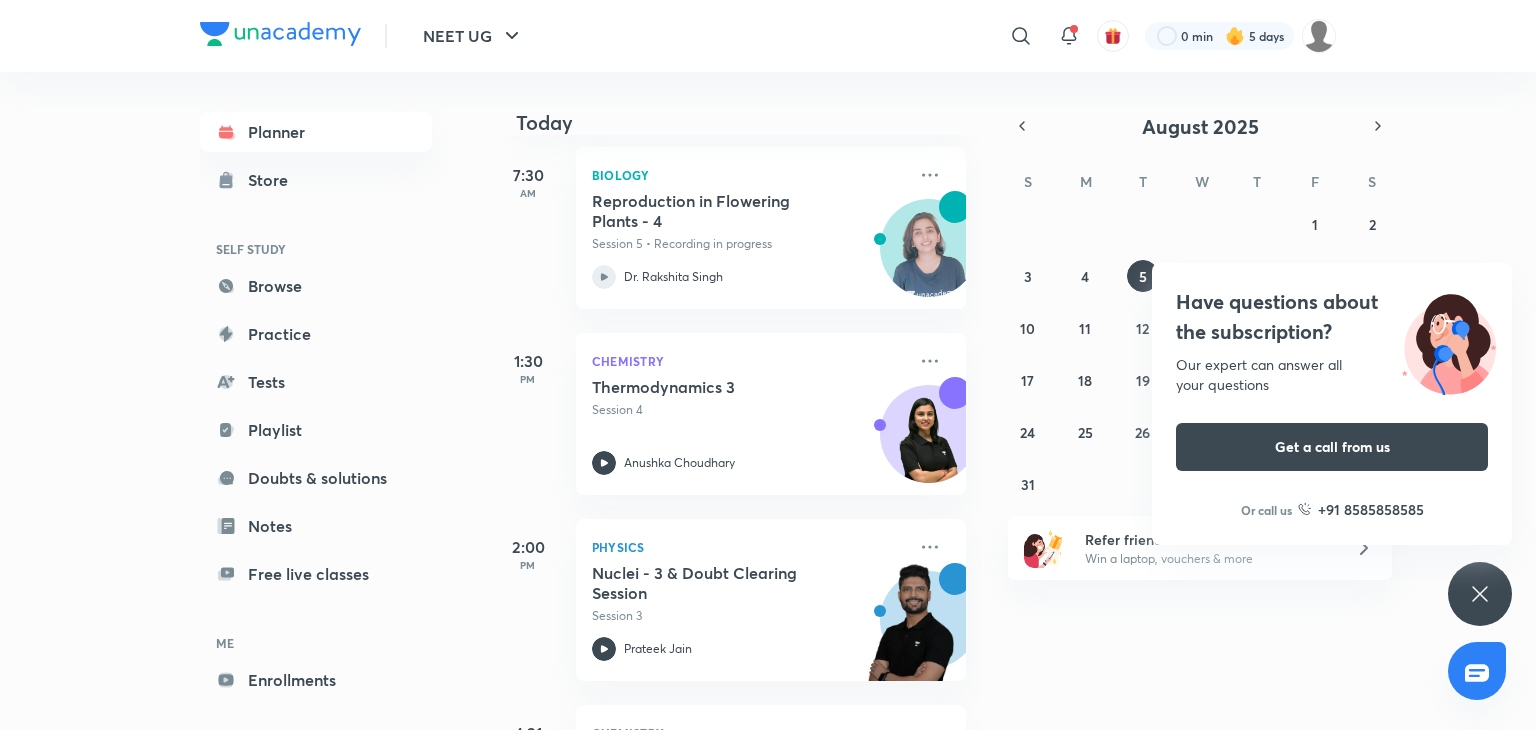 click 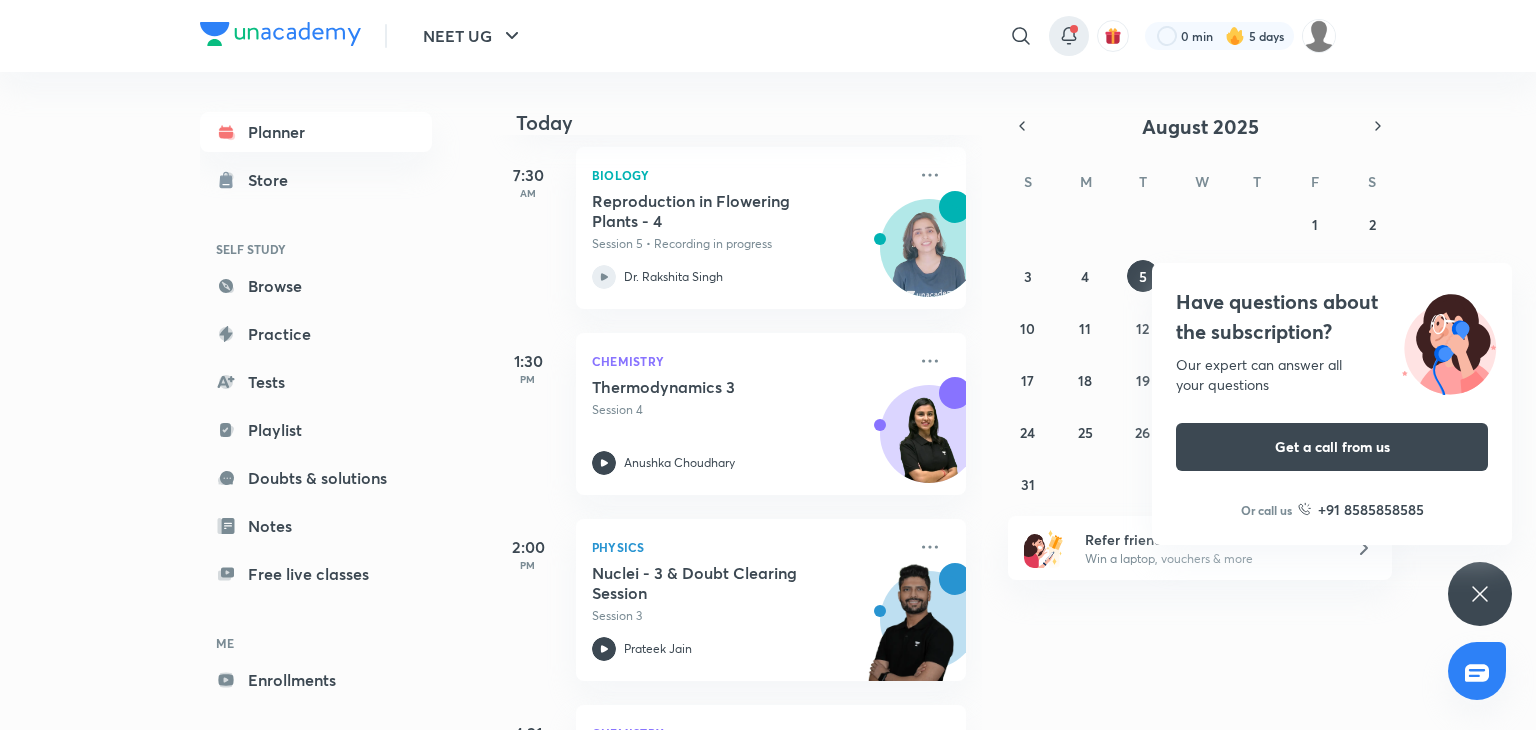 click 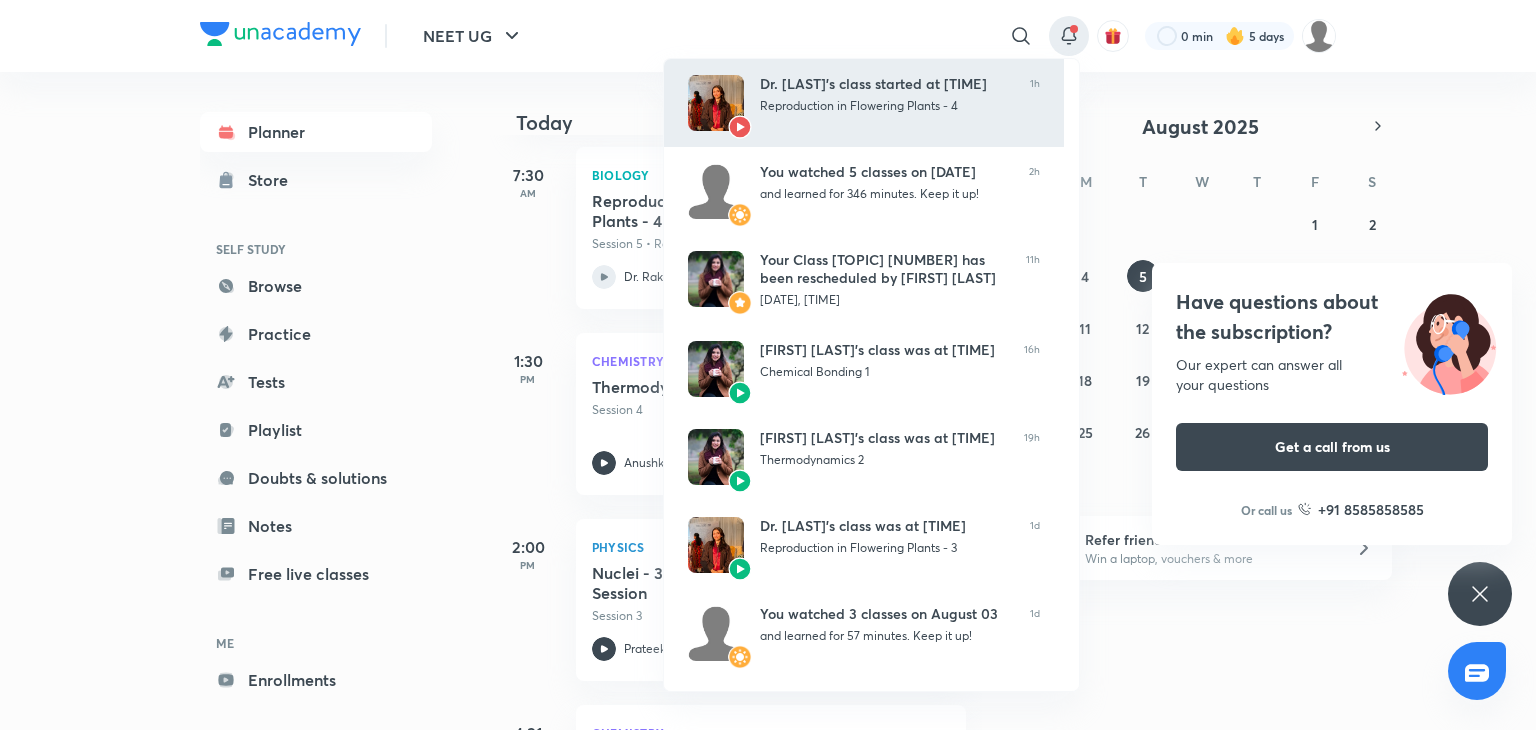 click on "Dr. Rakshita Singh’s class started at 7:30 AM Reproduction in Flowering Plants - 4 1h" at bounding box center [864, 103] 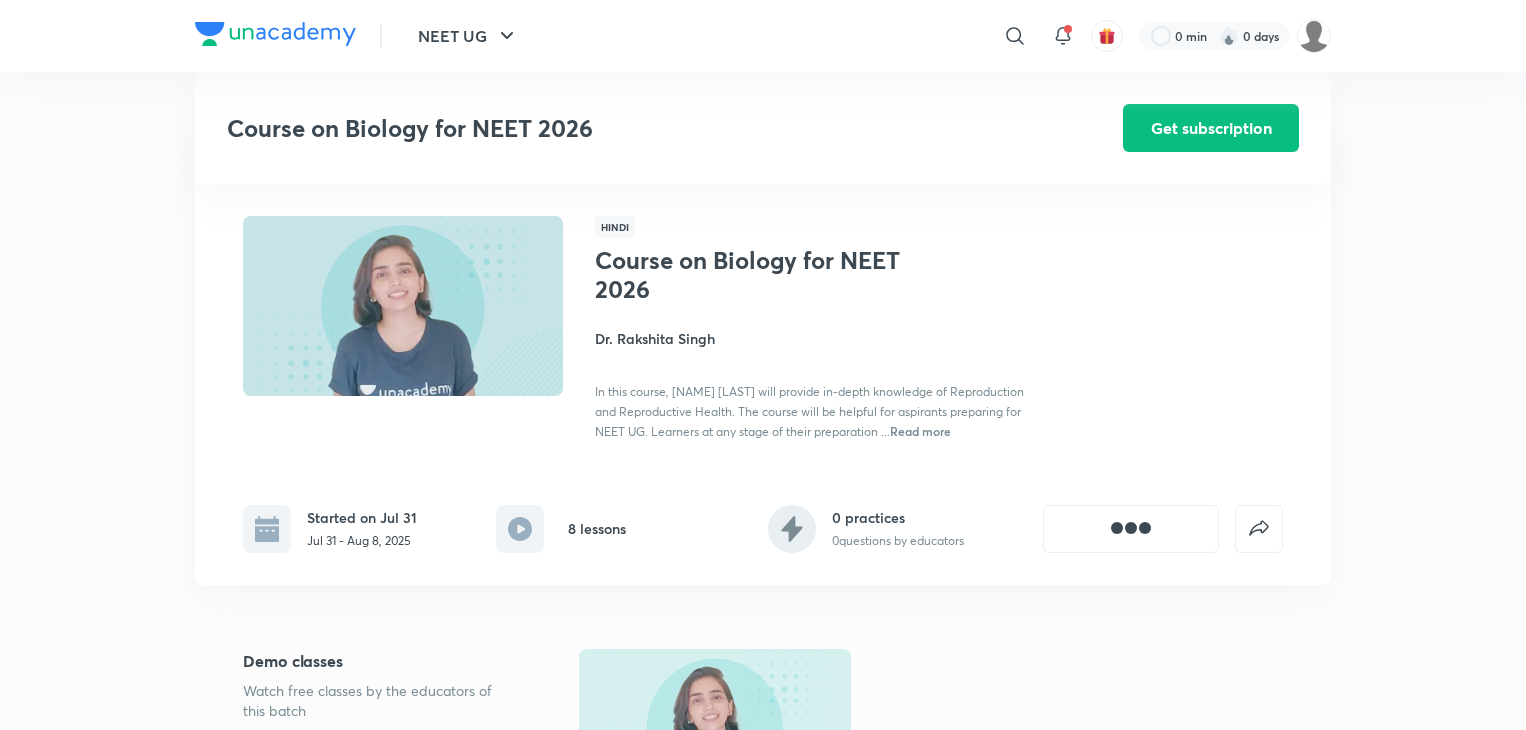 scroll, scrollTop: 1264, scrollLeft: 0, axis: vertical 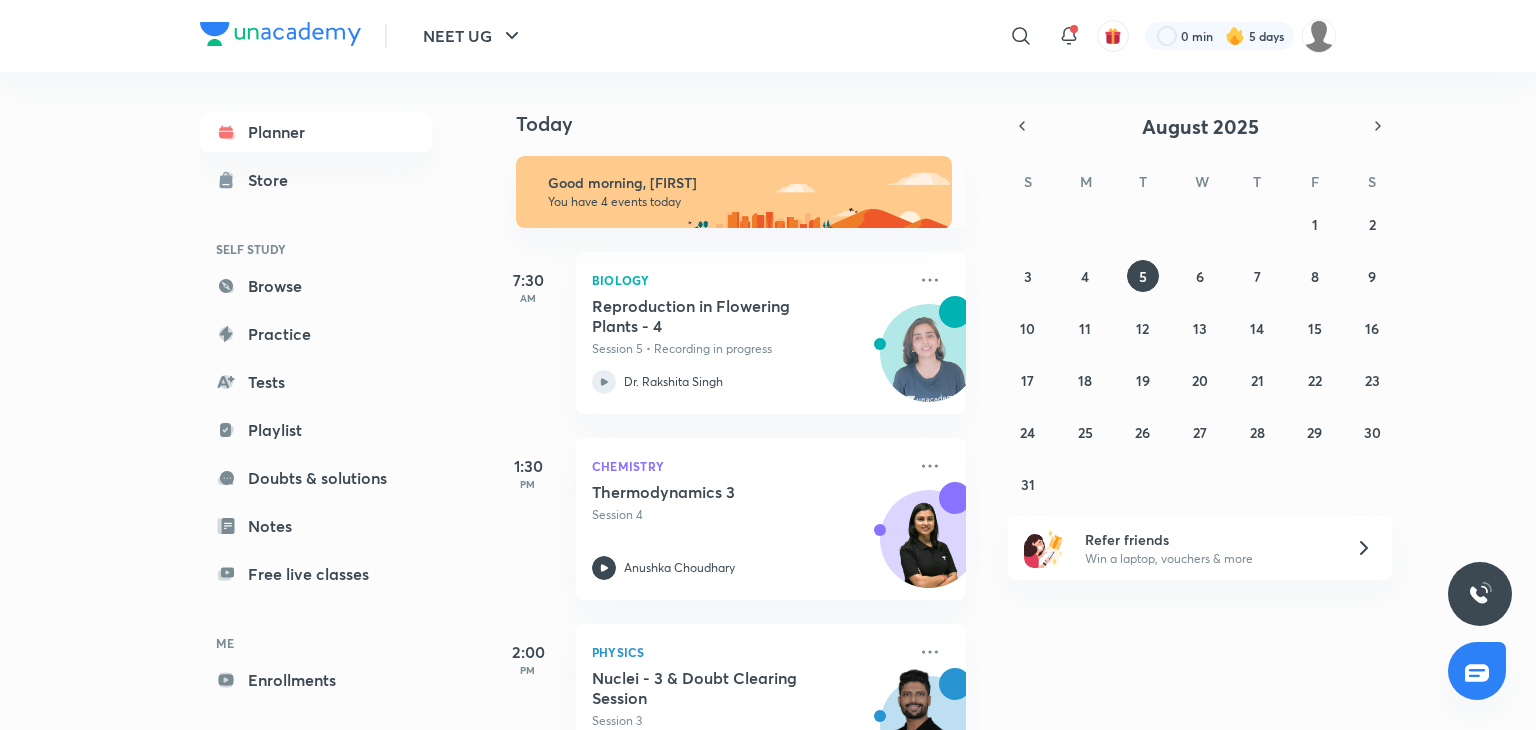drag, startPoint x: 600, startPoint y: 397, endPoint x: 602, endPoint y: 383, distance: 14.142136 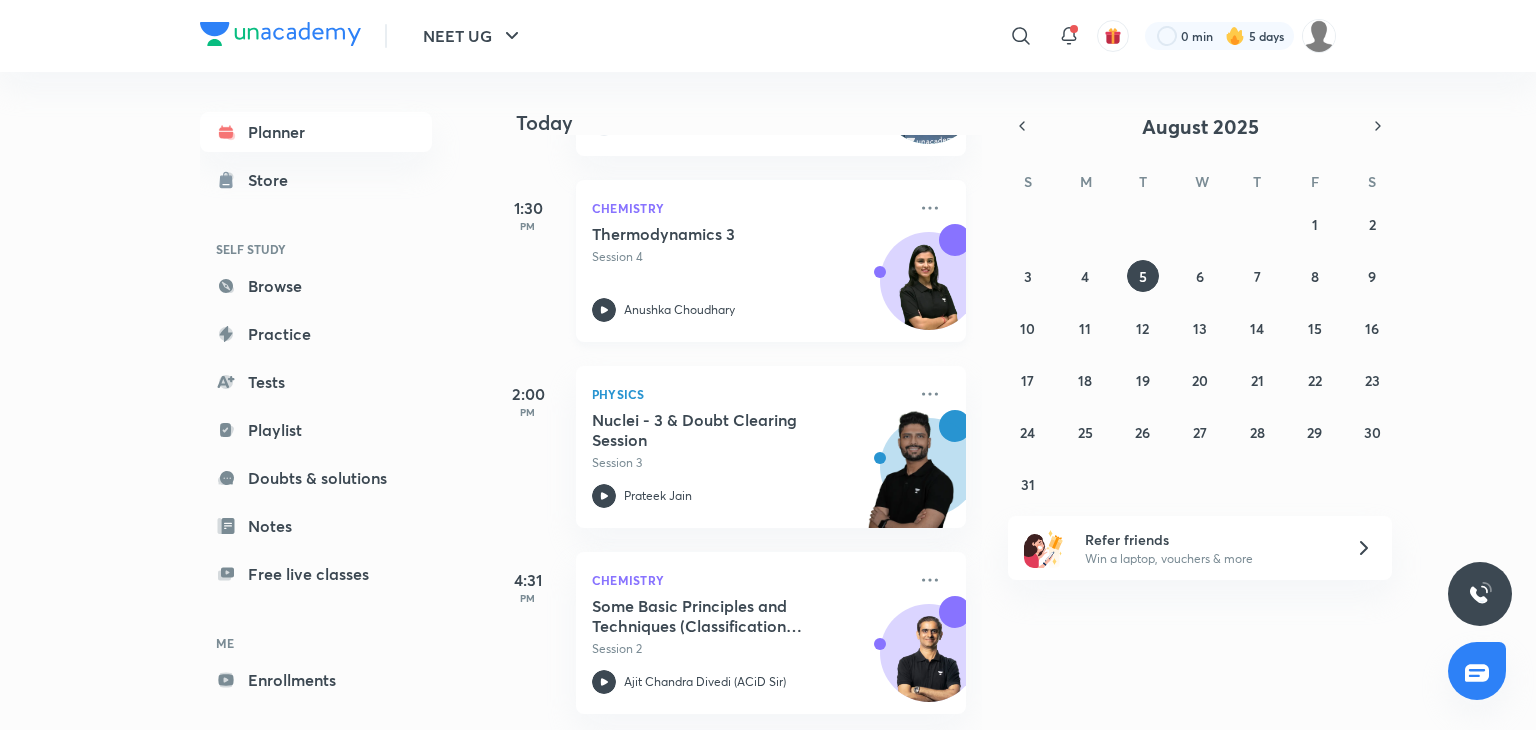 scroll, scrollTop: 0, scrollLeft: 0, axis: both 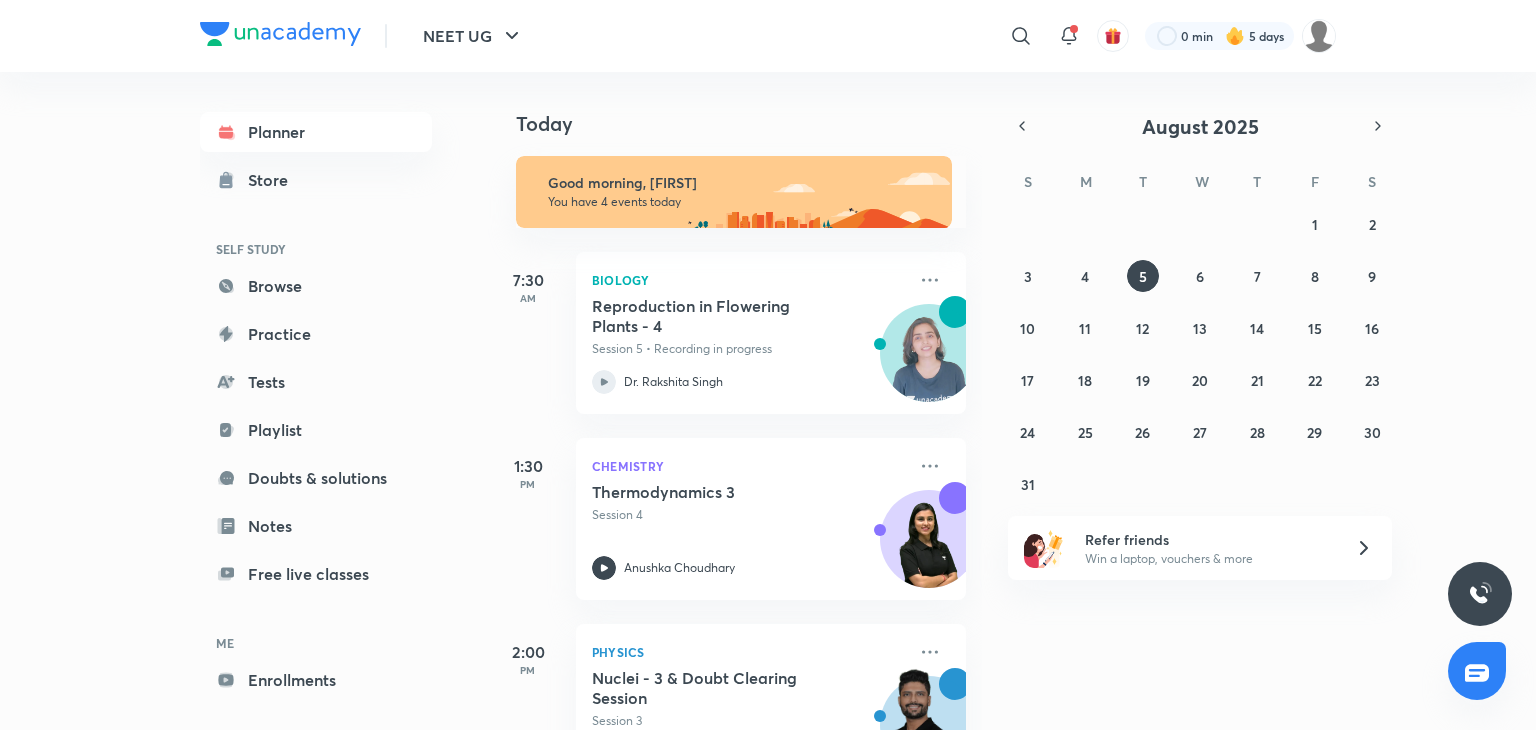 click 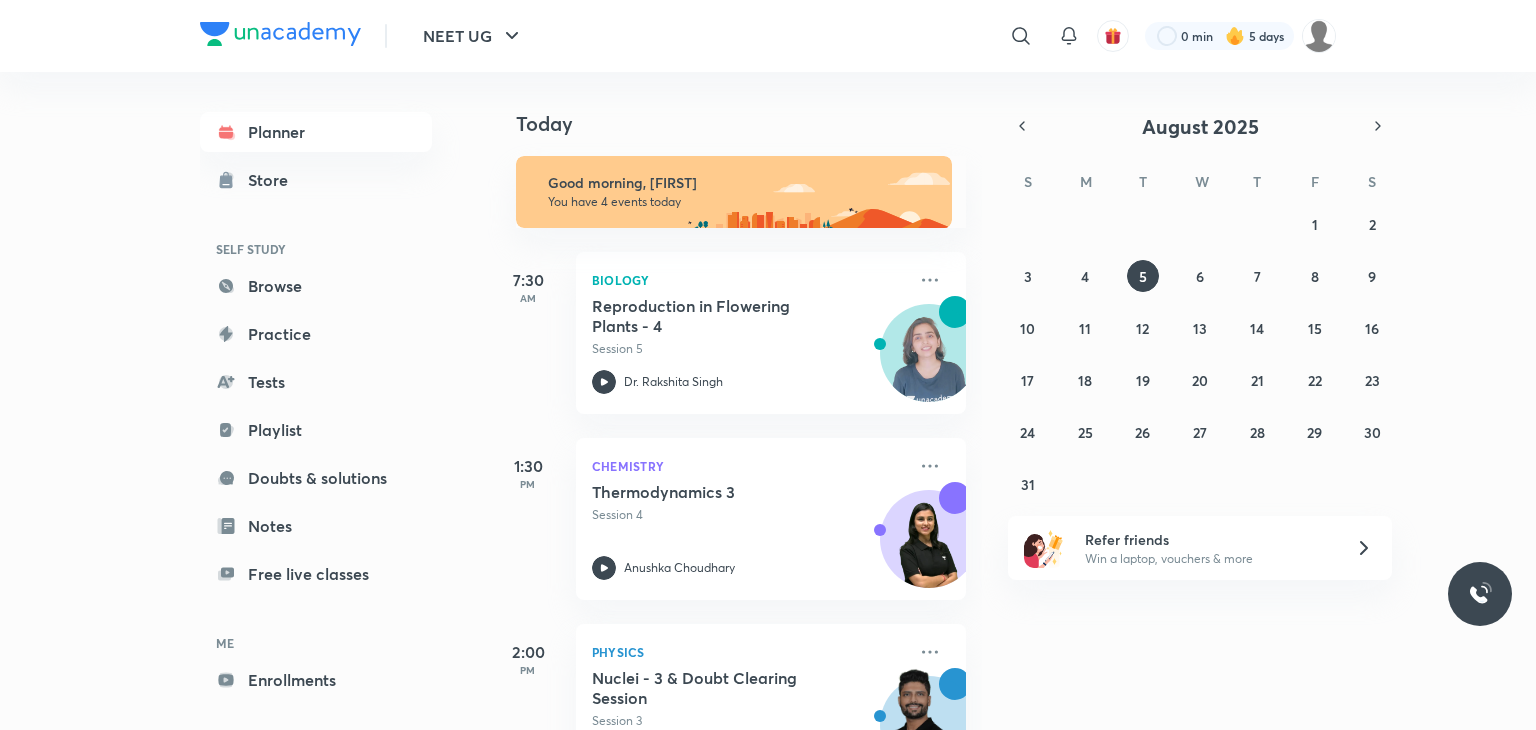 scroll, scrollTop: 0, scrollLeft: 0, axis: both 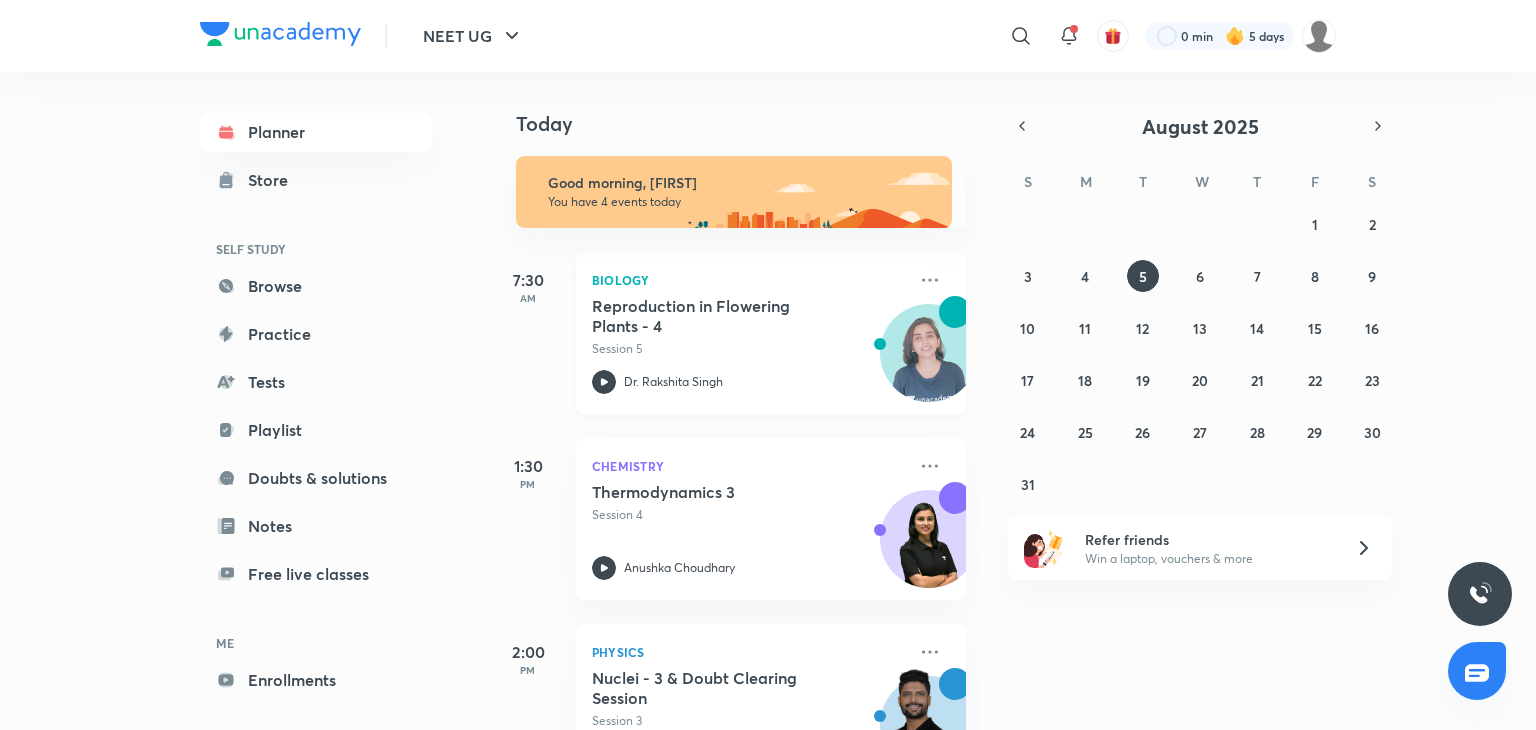 click 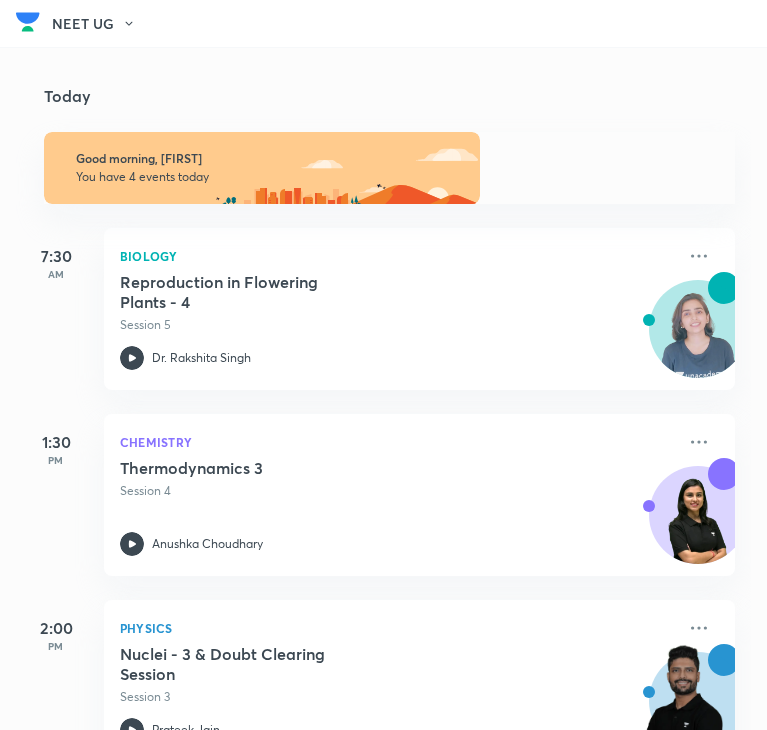 scroll, scrollTop: 0, scrollLeft: 0, axis: both 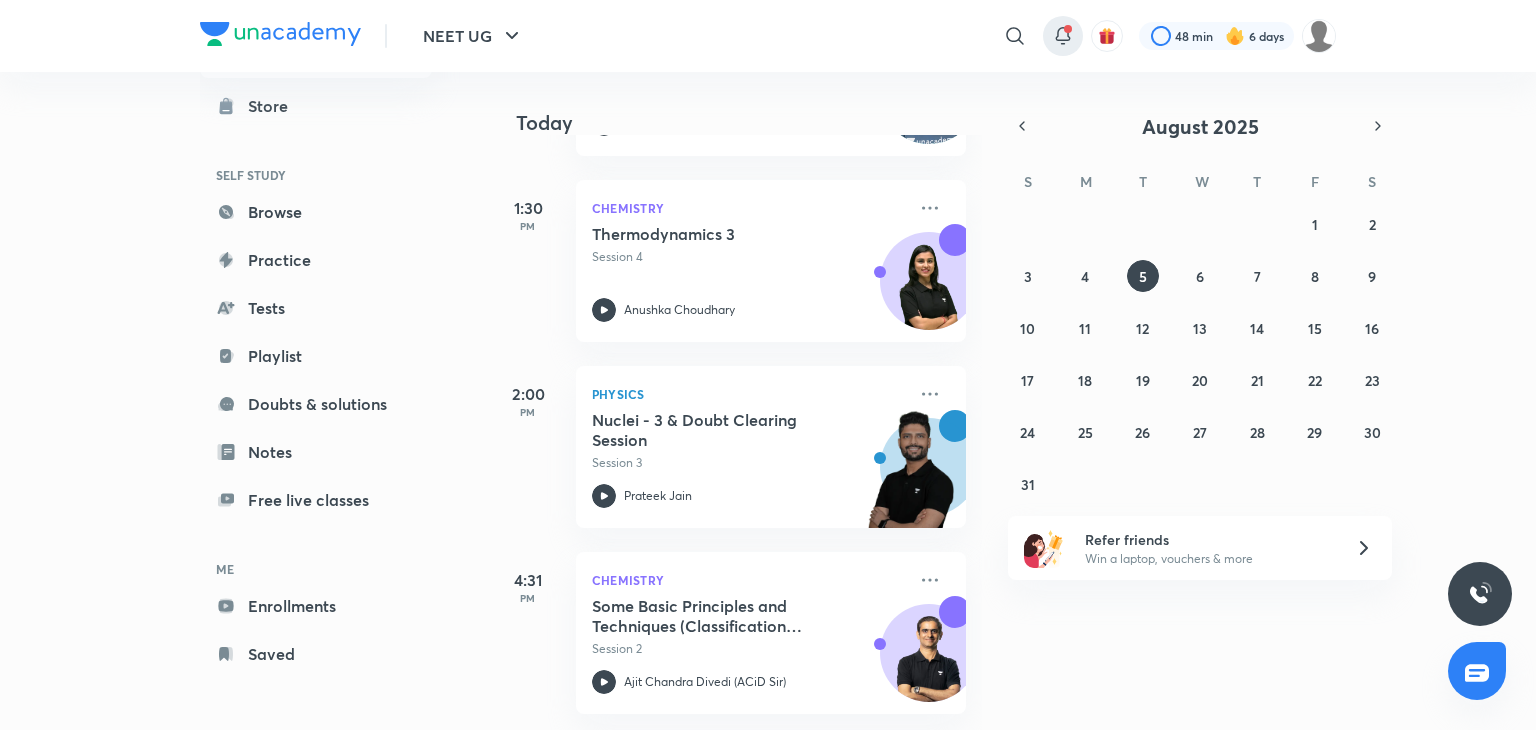 click 